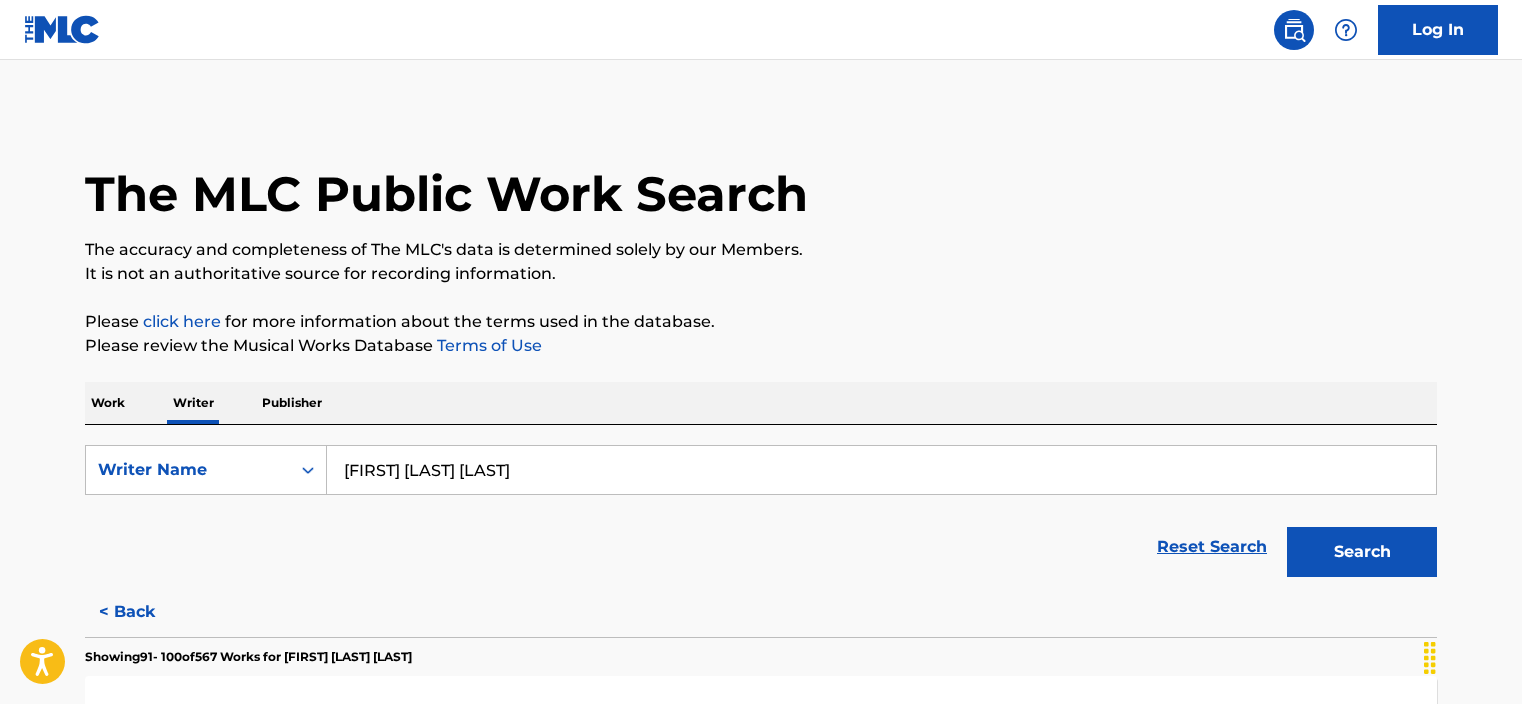 scroll, scrollTop: 444, scrollLeft: 0, axis: vertical 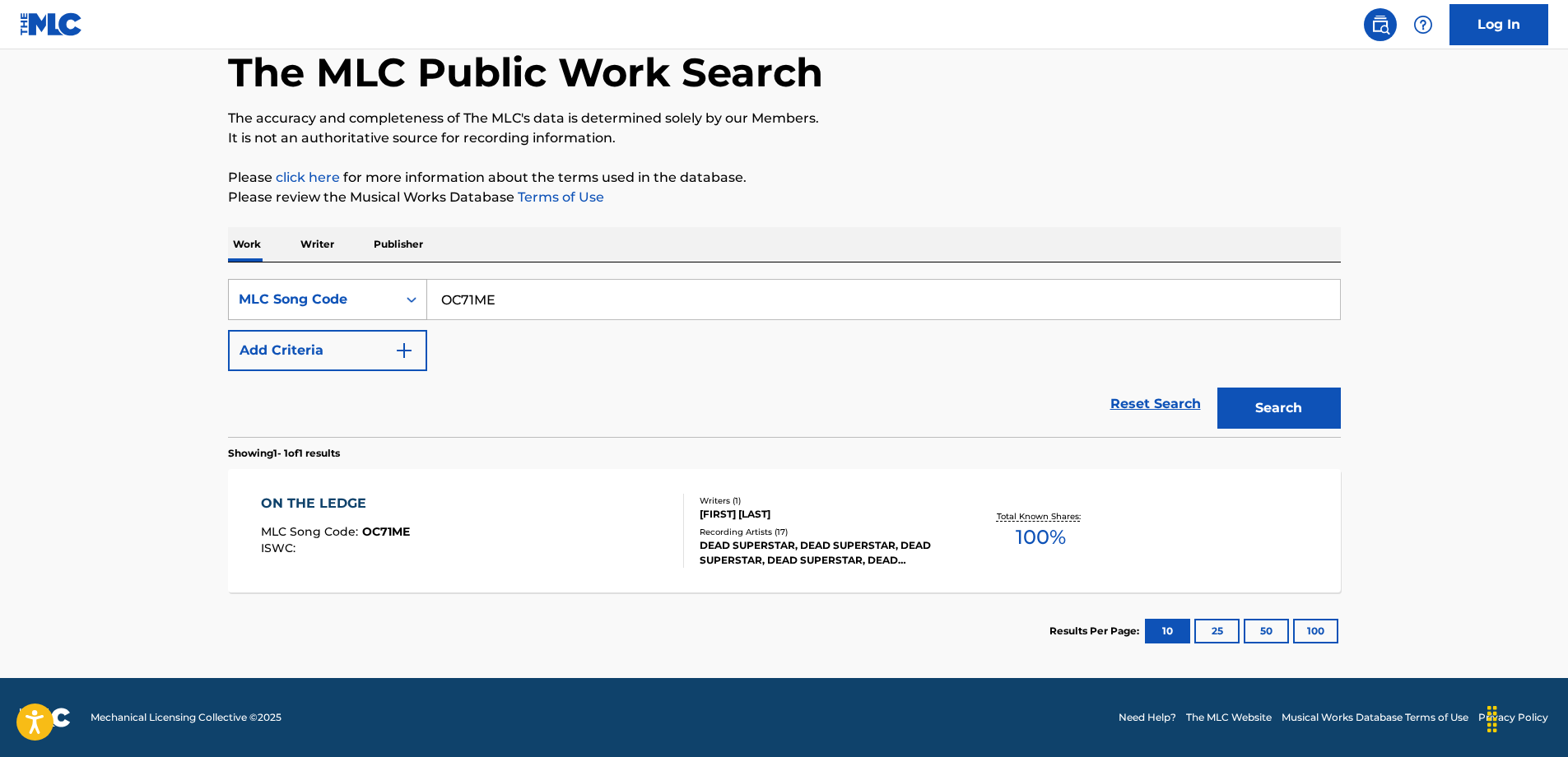 drag, startPoint x: 533, startPoint y: 302, endPoint x: 409, endPoint y: 298, distance: 124.0645 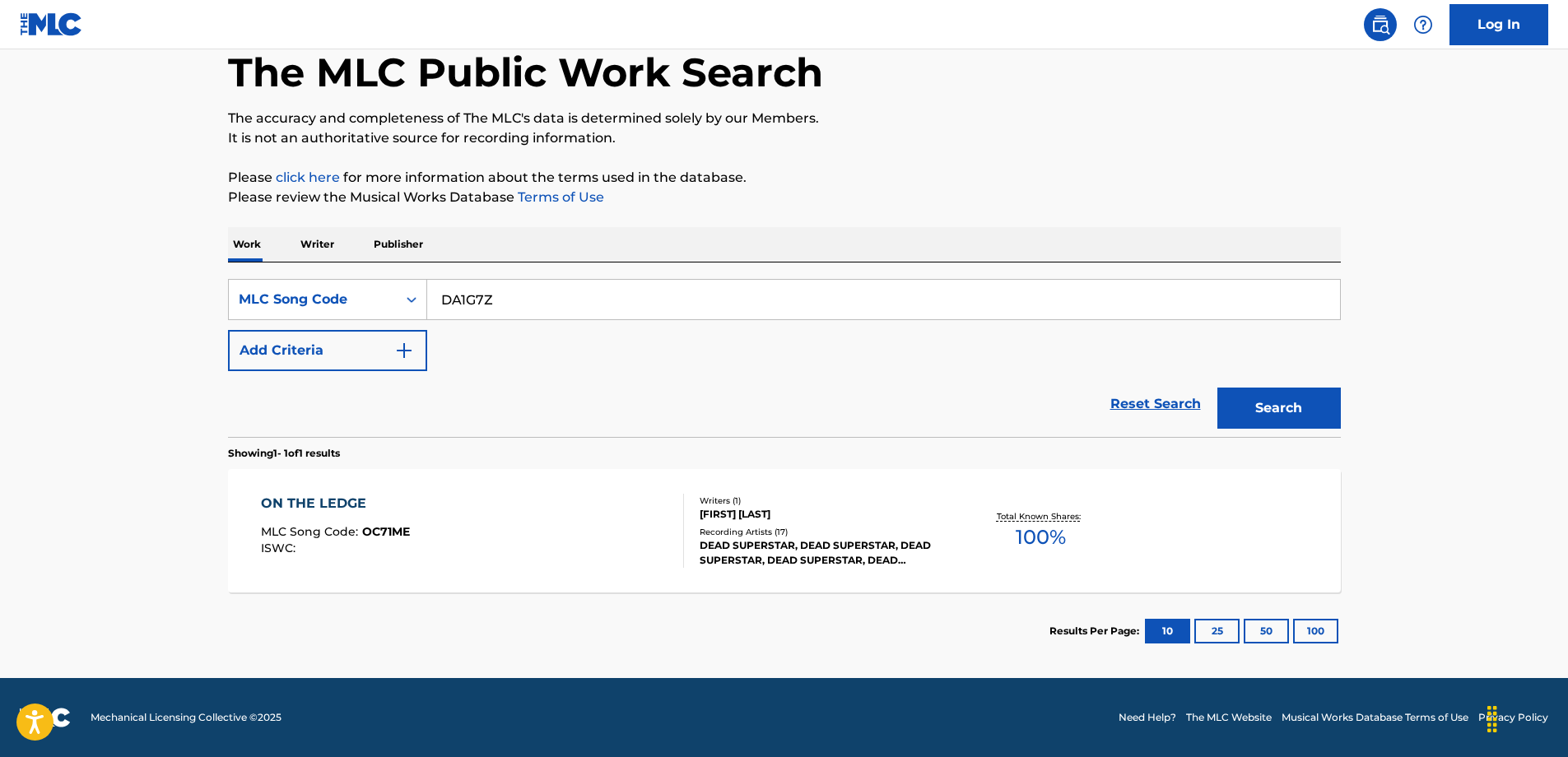 click on "Search" at bounding box center [1279, 408] 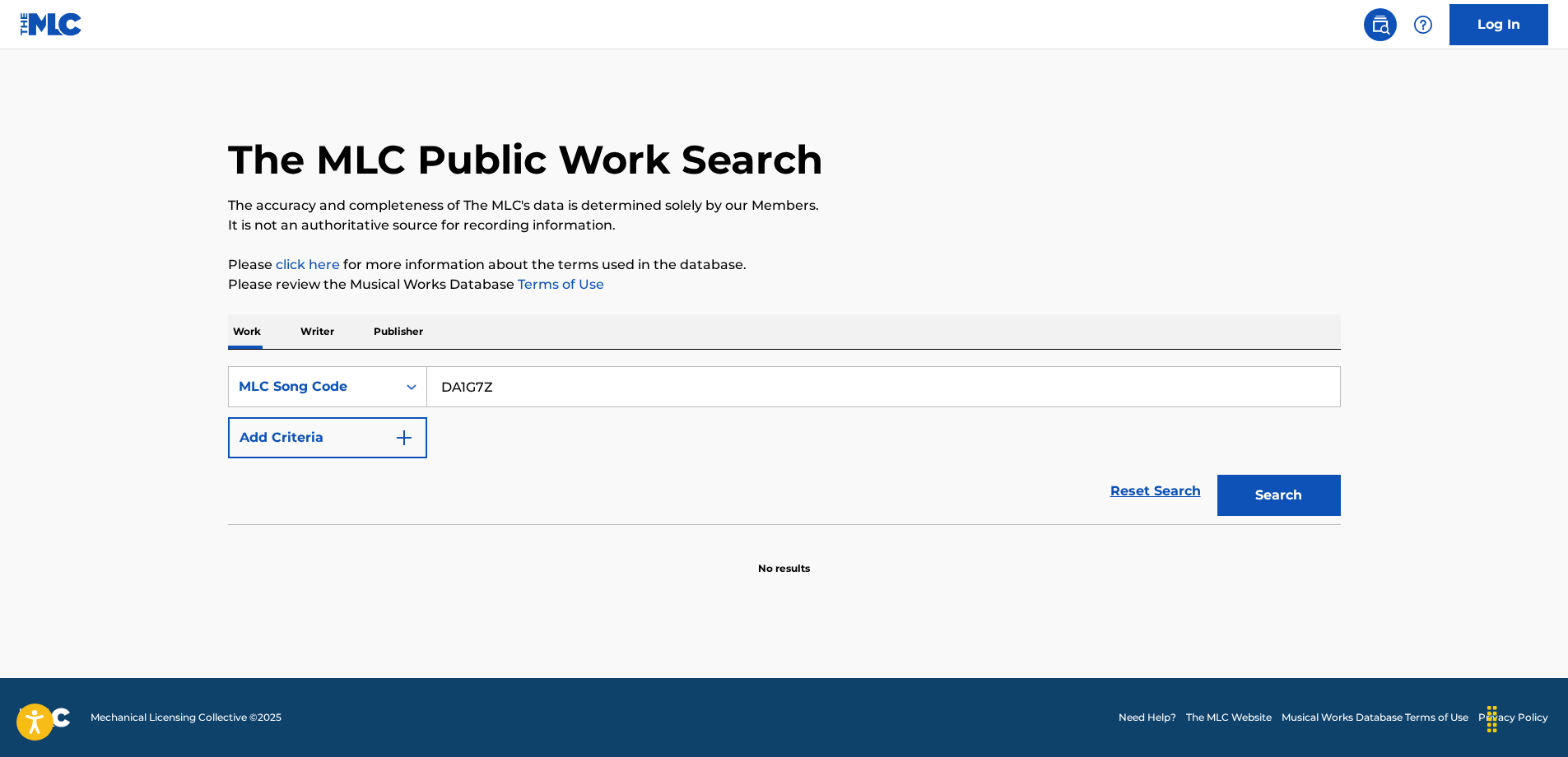 drag, startPoint x: 503, startPoint y: 383, endPoint x: 445, endPoint y: 393, distance: 58.85576 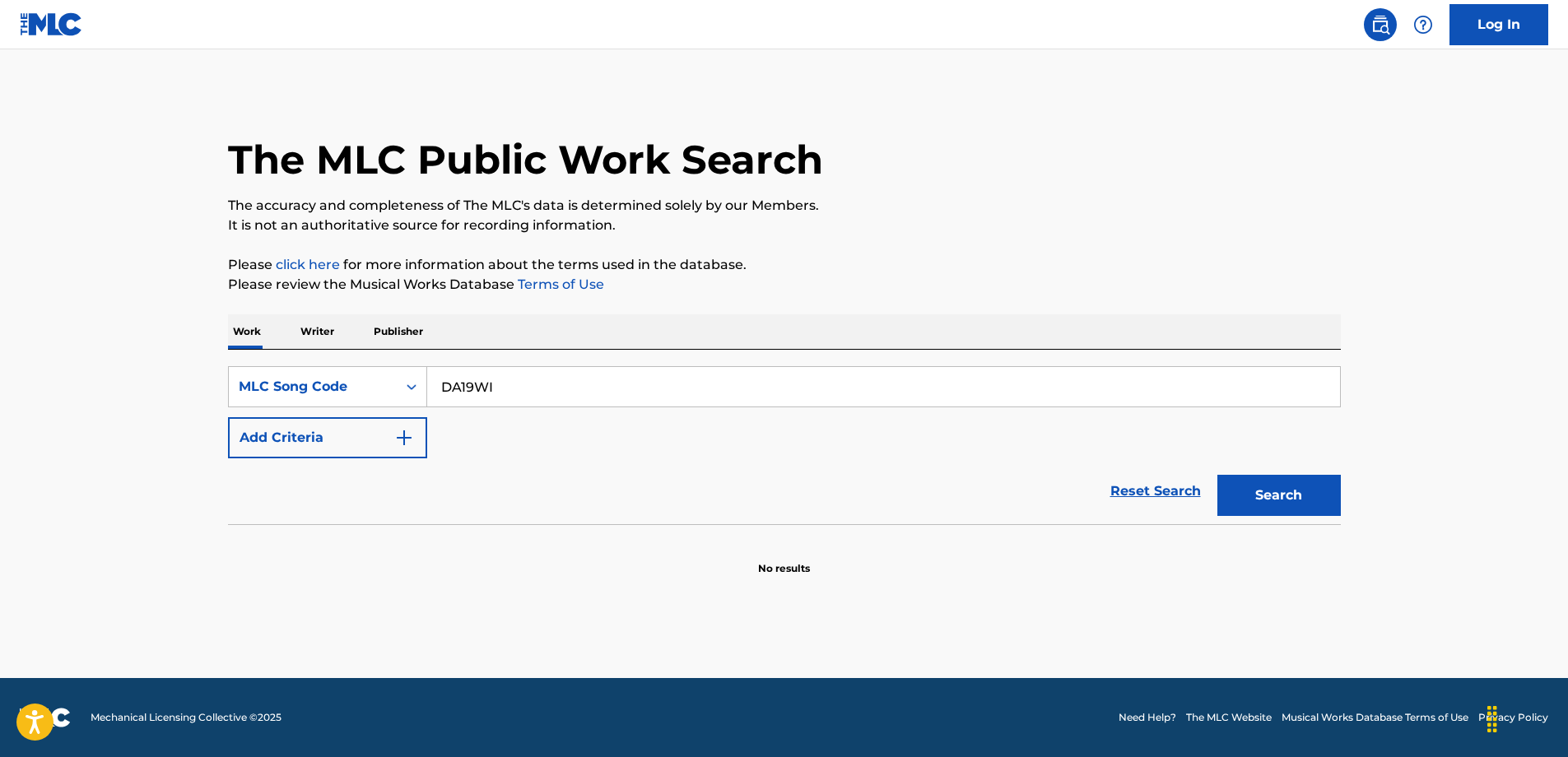 type on "DA19WI" 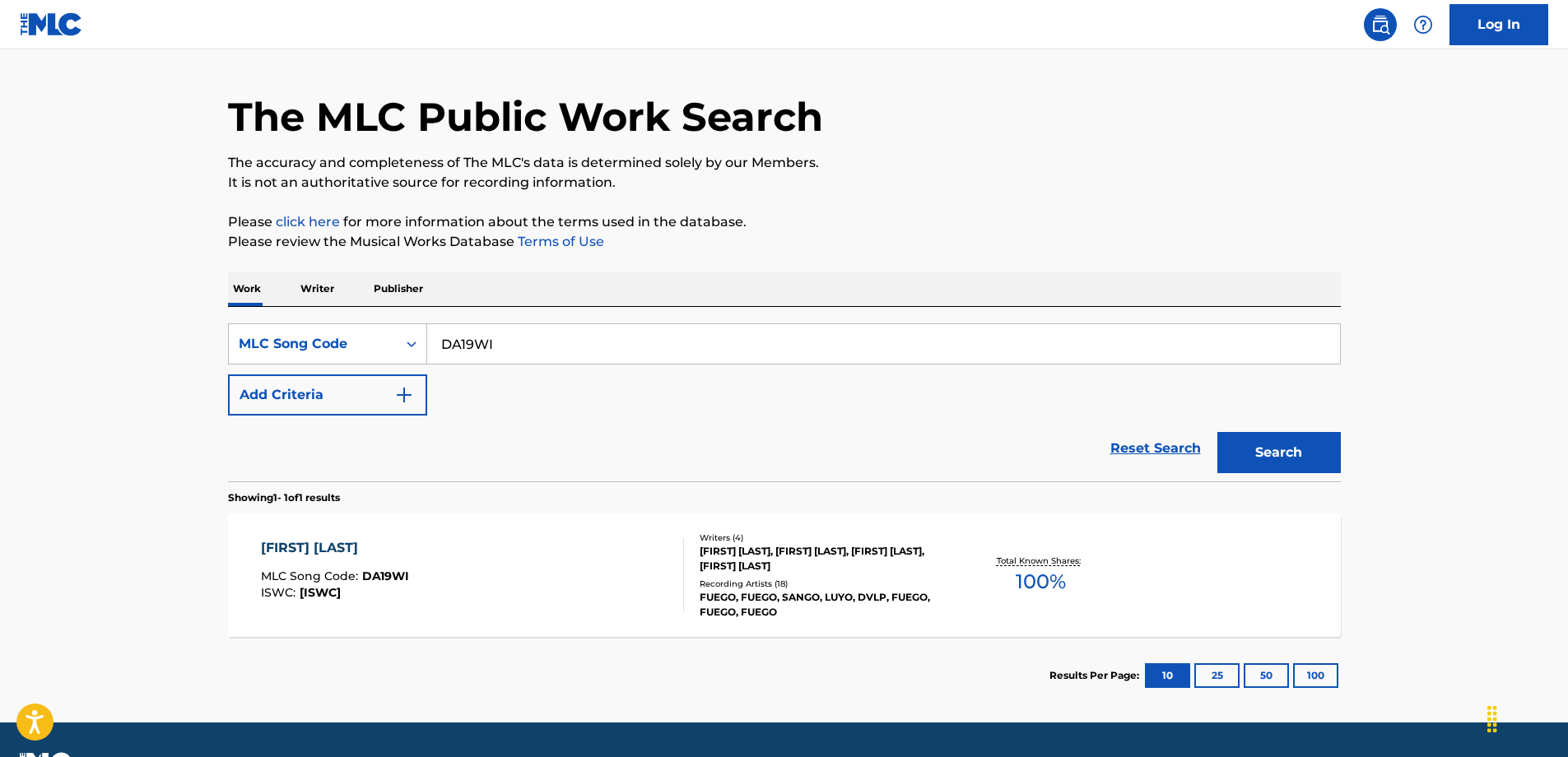 scroll, scrollTop: 82, scrollLeft: 0, axis: vertical 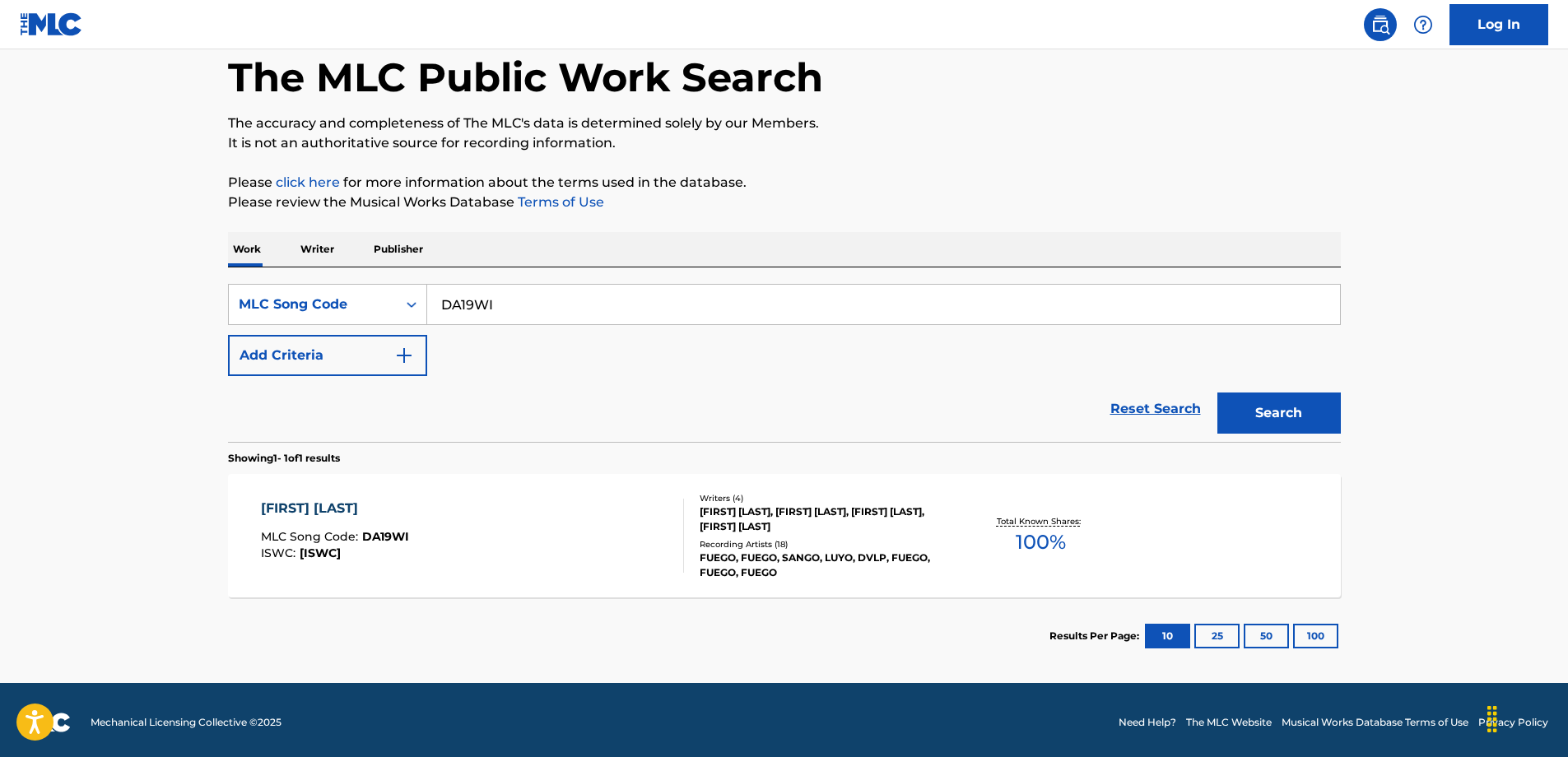 click on "MLC Song Code :" at bounding box center (311, 536) 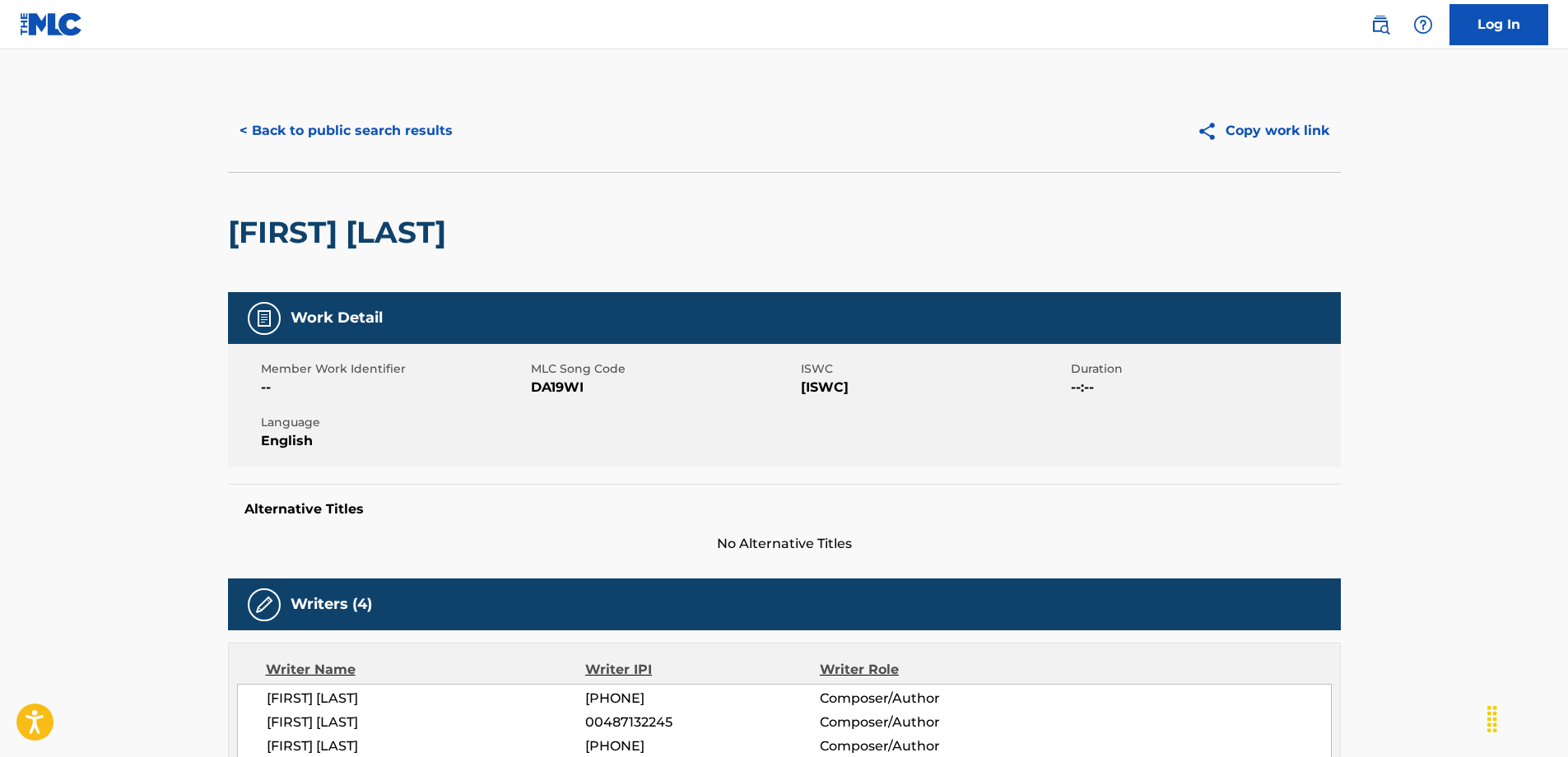 scroll, scrollTop: 0, scrollLeft: 0, axis: both 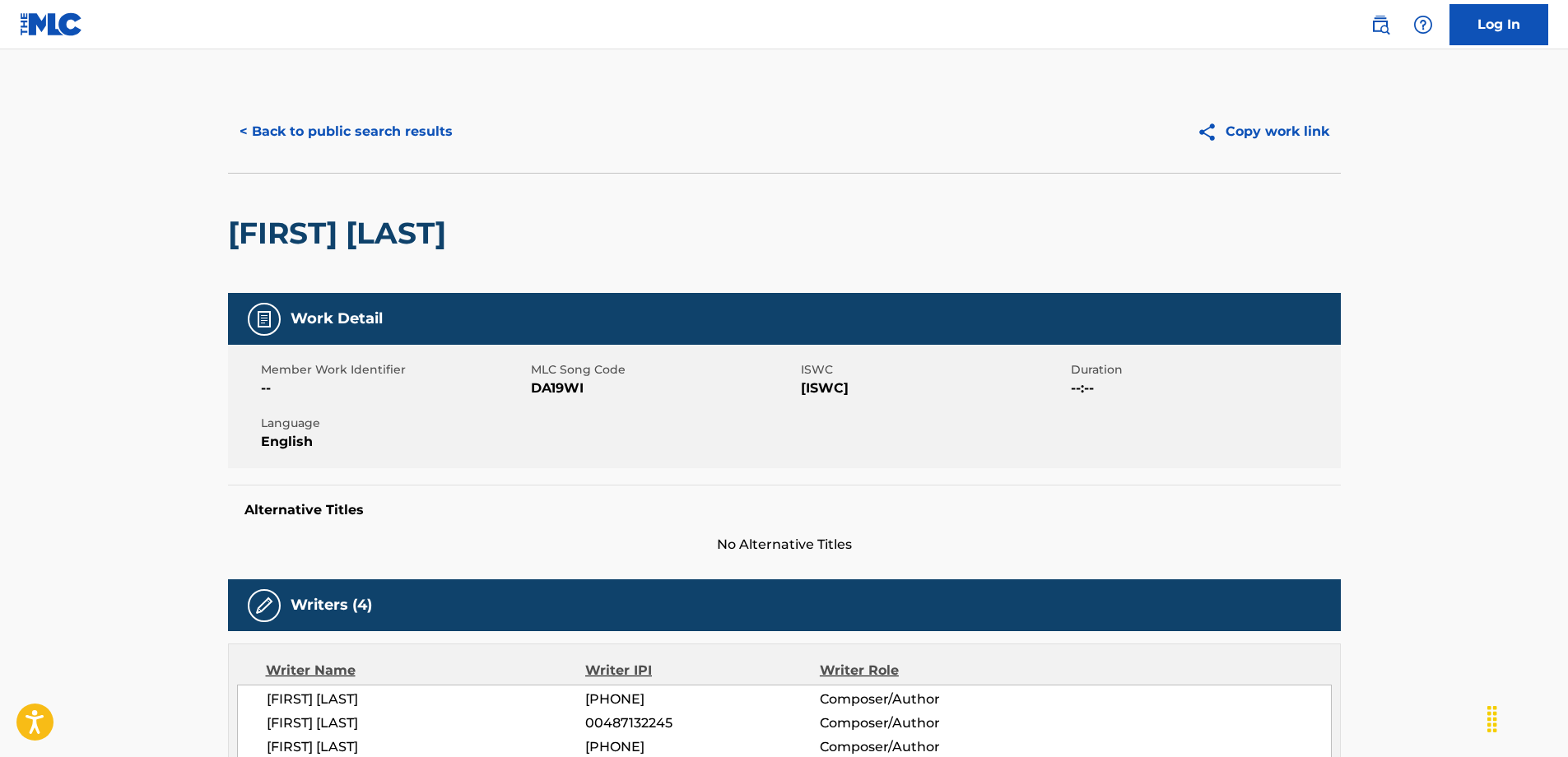 click on "< Back to public search results" at bounding box center (346, 132) 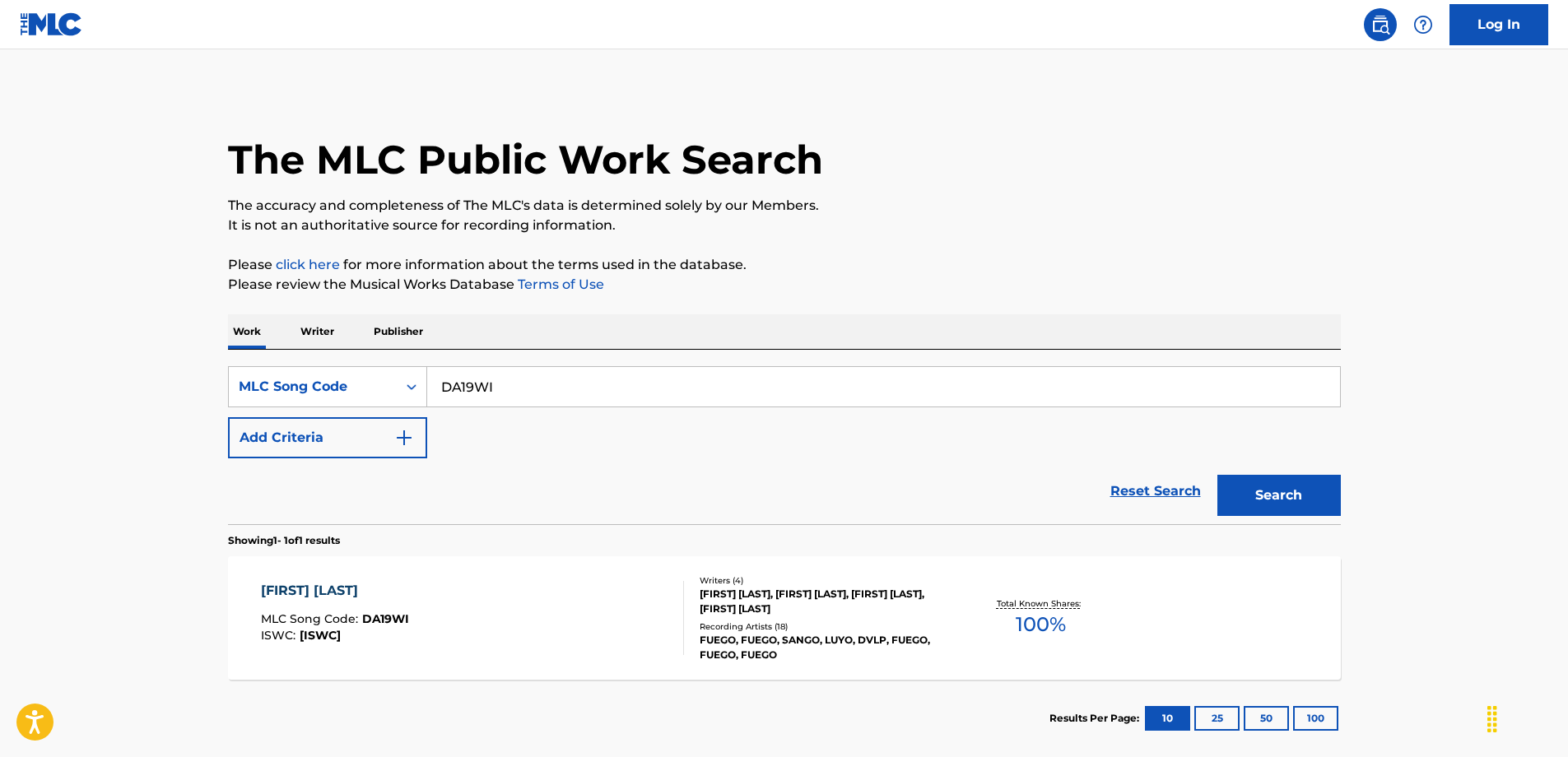 scroll, scrollTop: 44, scrollLeft: 0, axis: vertical 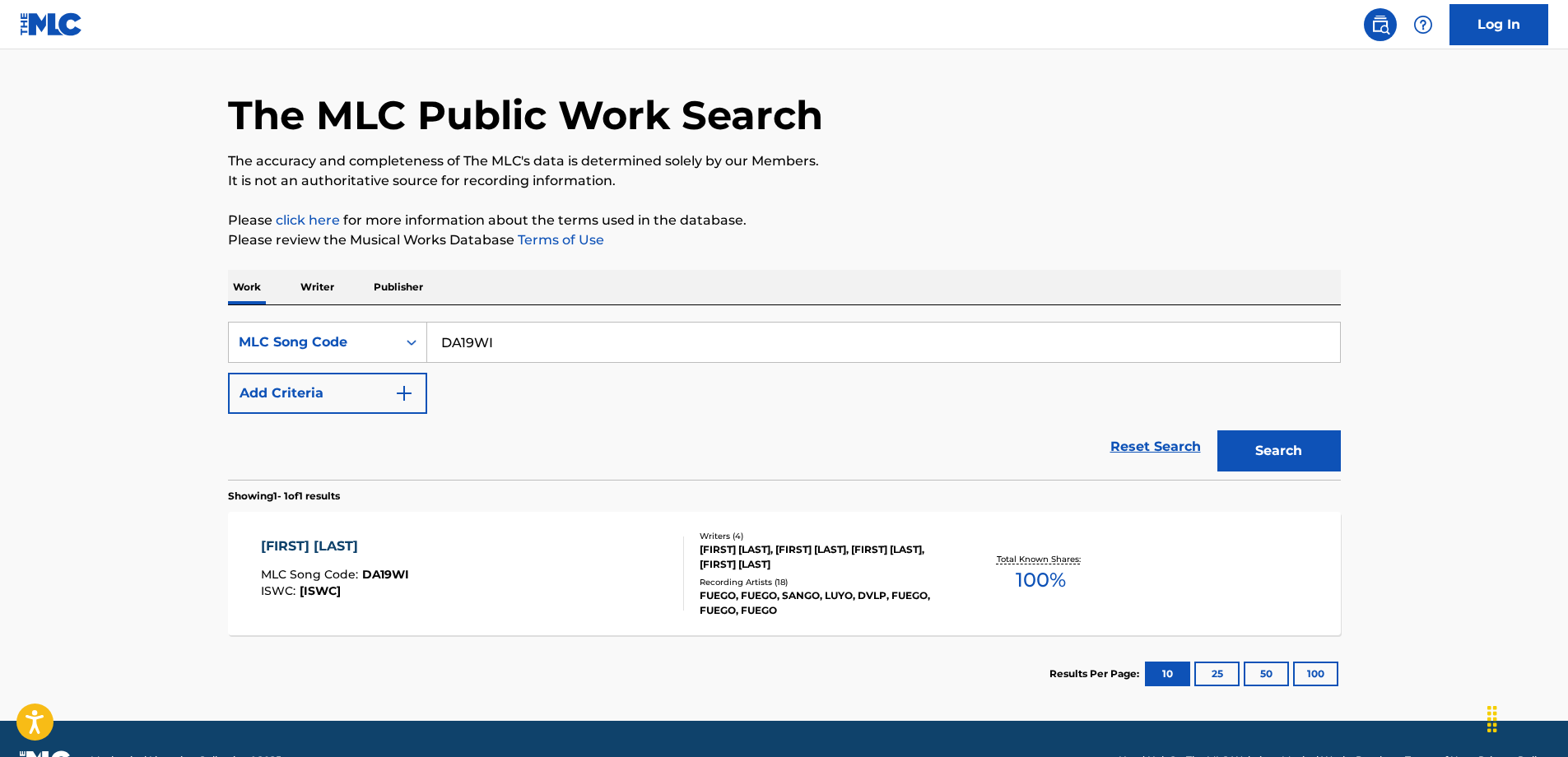 drag, startPoint x: 580, startPoint y: 343, endPoint x: 473, endPoint y: 344, distance: 107.00467 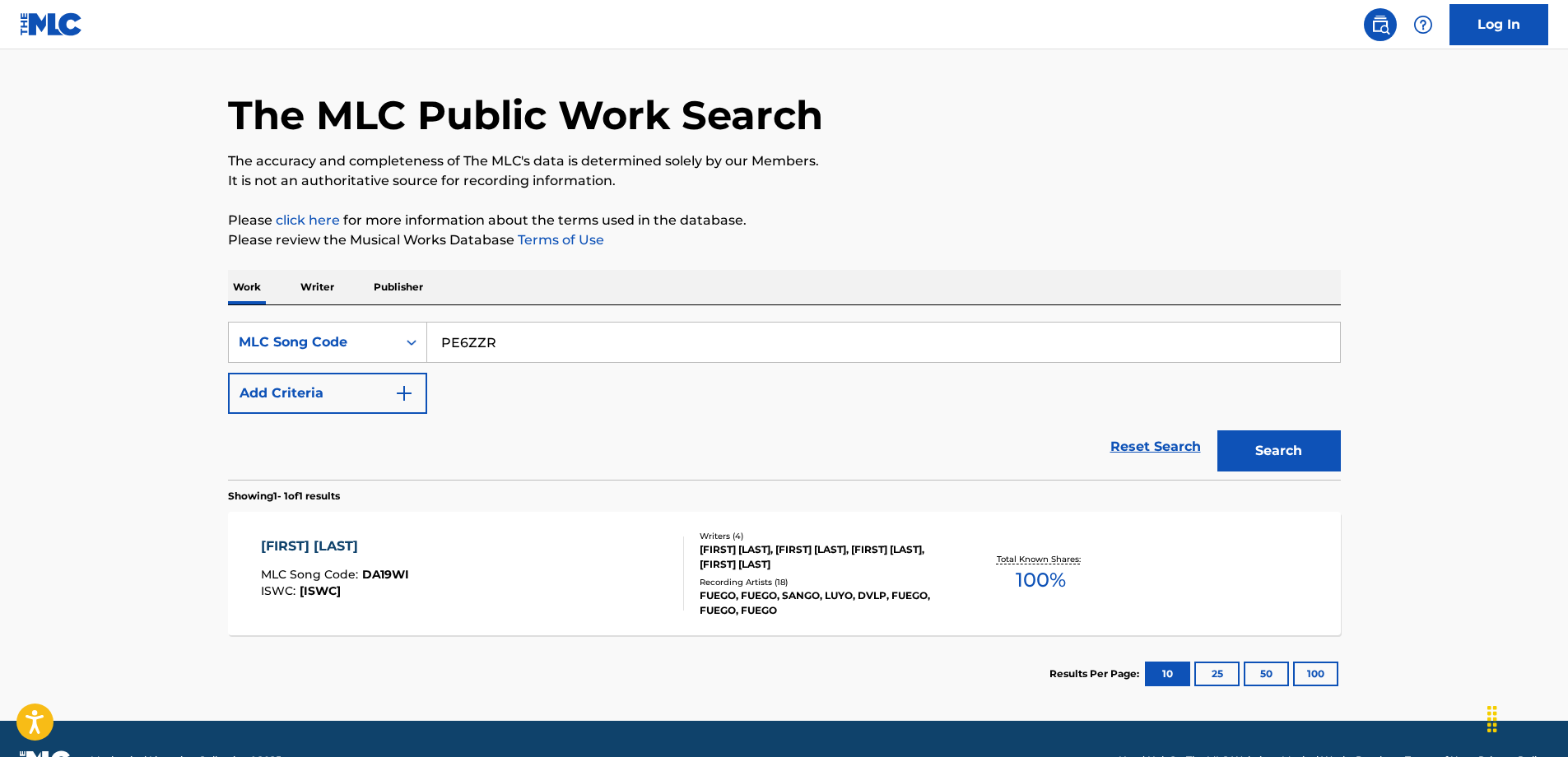 type on "PE6ZZR" 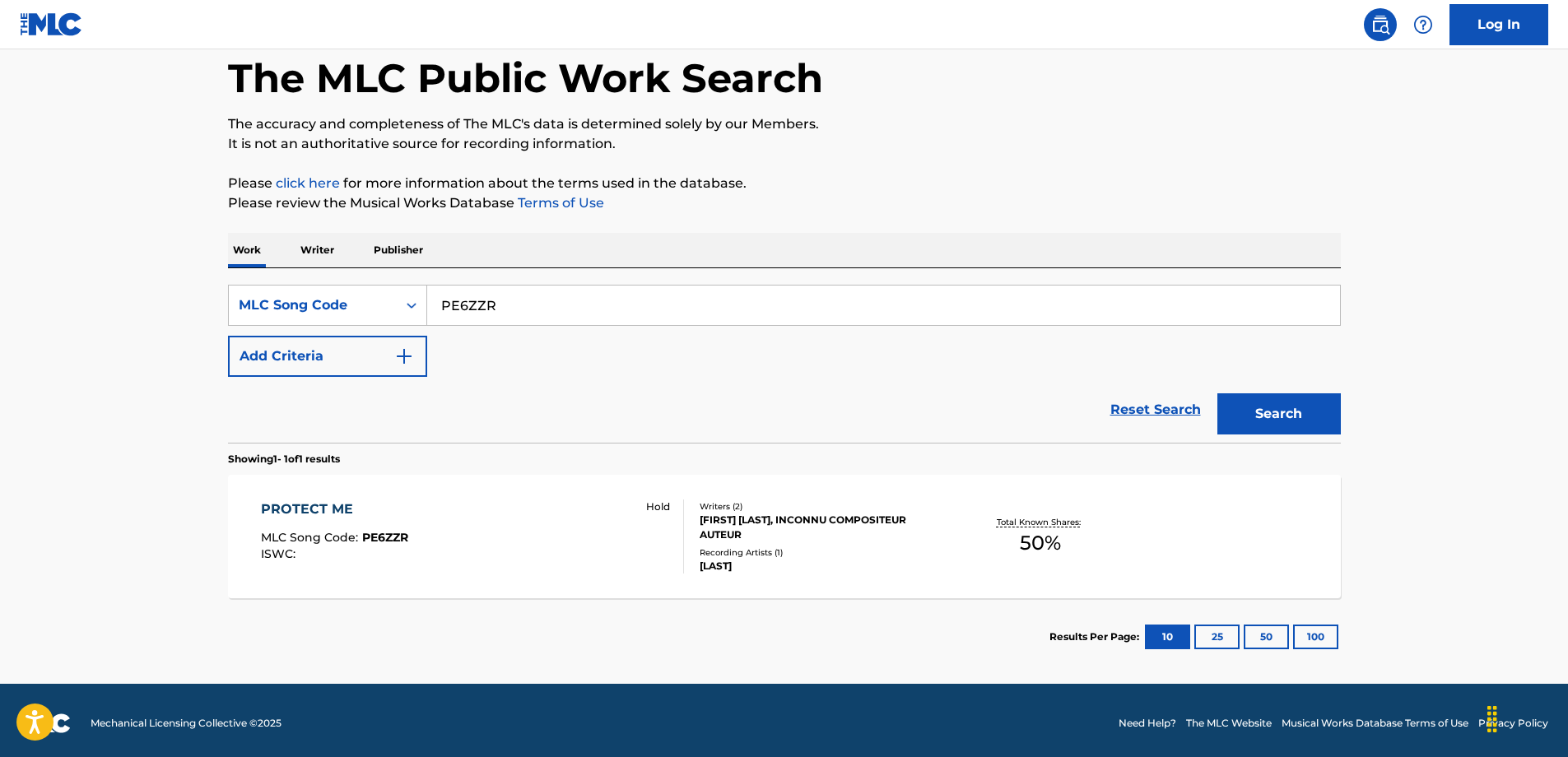 scroll, scrollTop: 82, scrollLeft: 0, axis: vertical 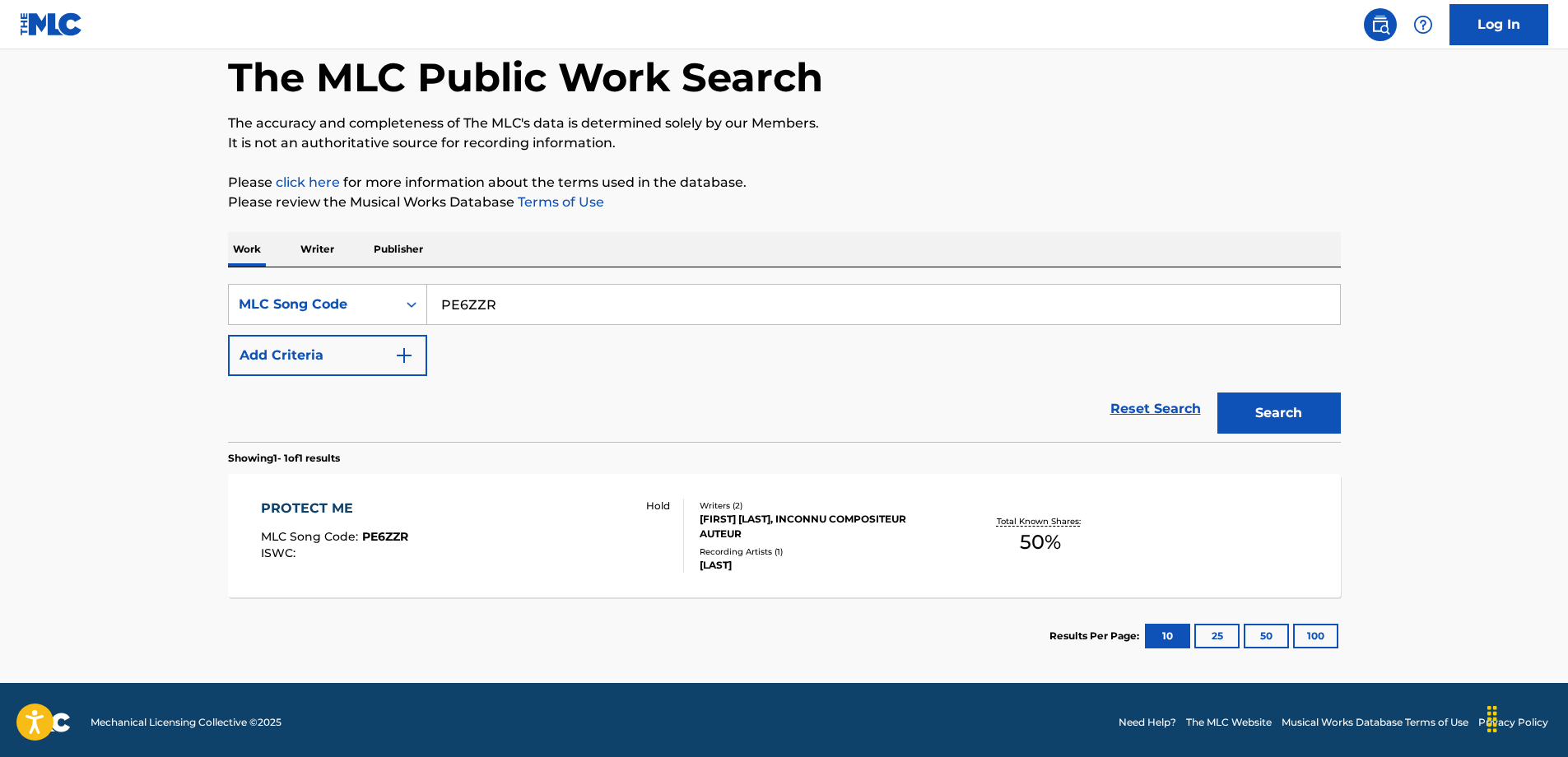 click on "PROTECT ME MLC Song Code : [SONG CODE] ISWC : Hold" at bounding box center (472, 536) 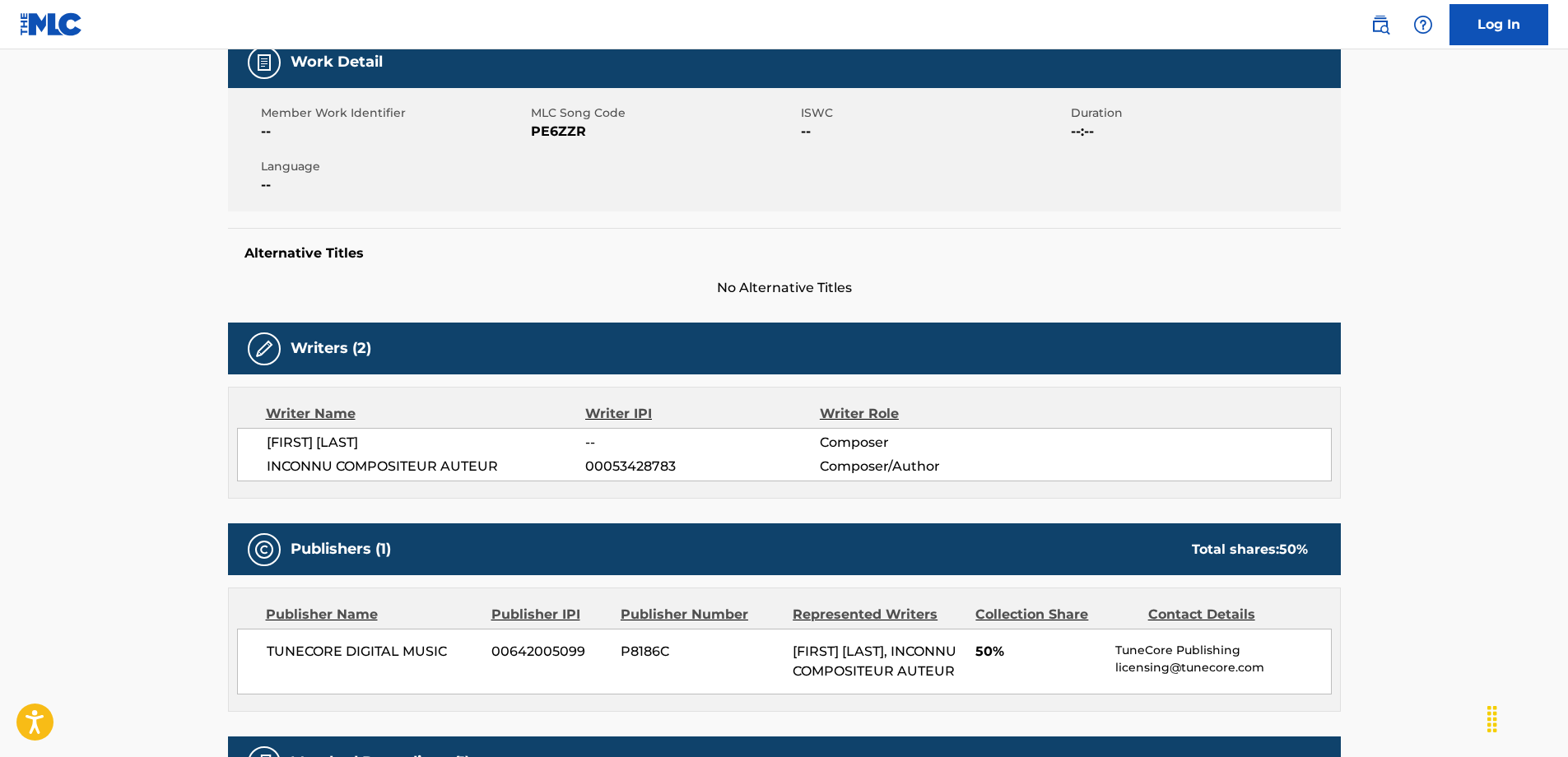 scroll, scrollTop: 165, scrollLeft: 0, axis: vertical 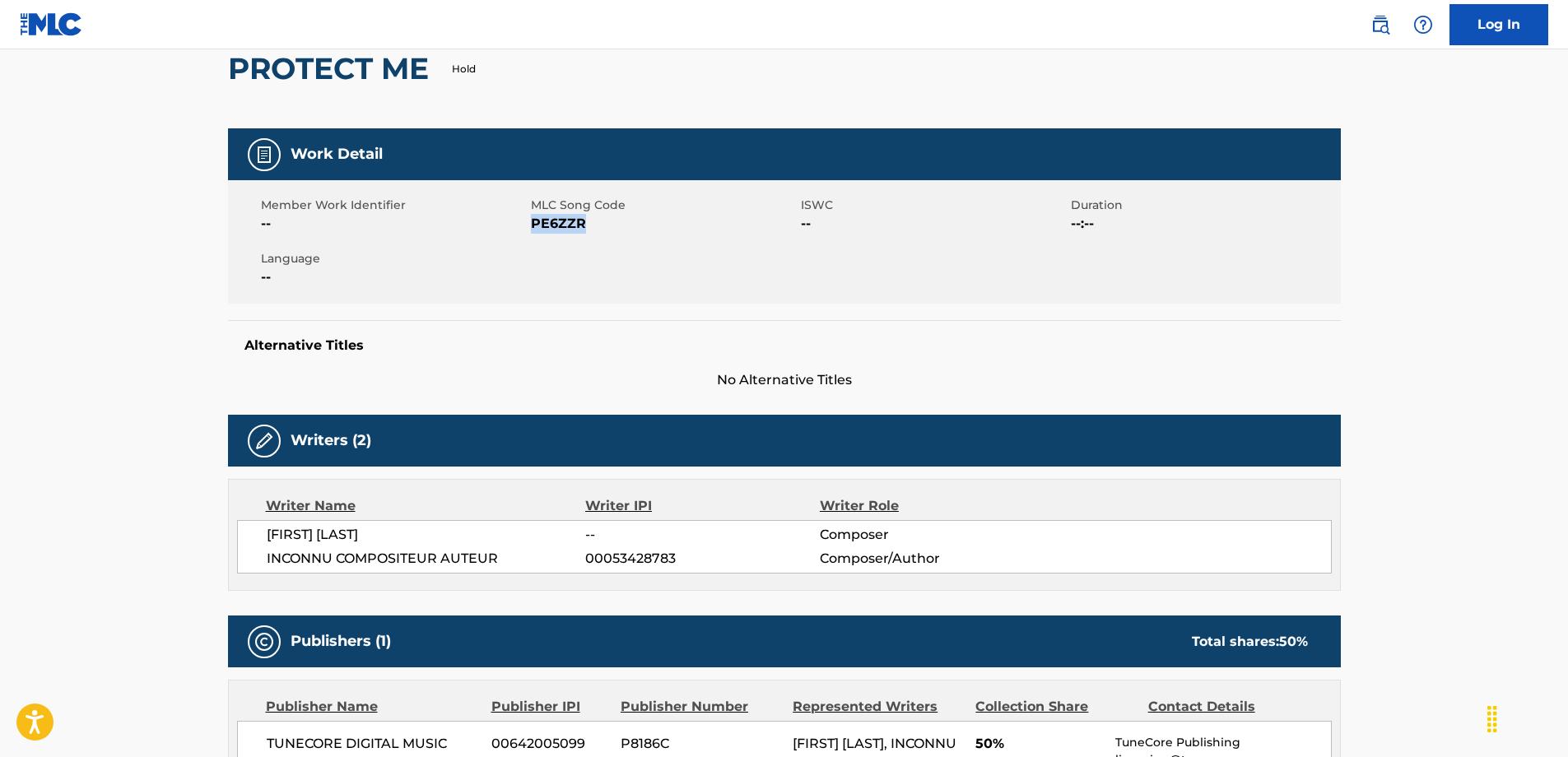 drag, startPoint x: 586, startPoint y: 225, endPoint x: 531, endPoint y: 234, distance: 55.7315 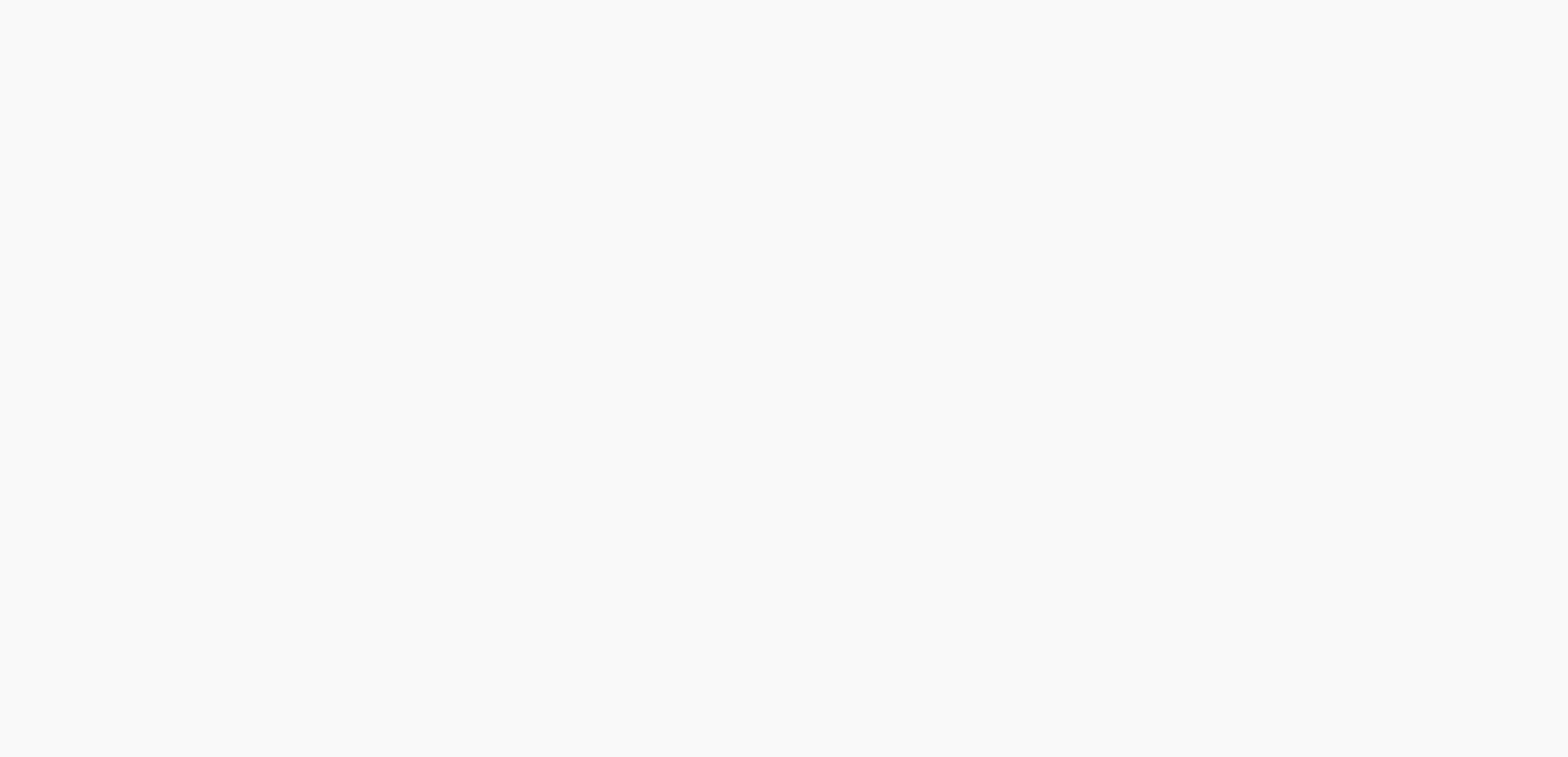 scroll, scrollTop: 0, scrollLeft: 0, axis: both 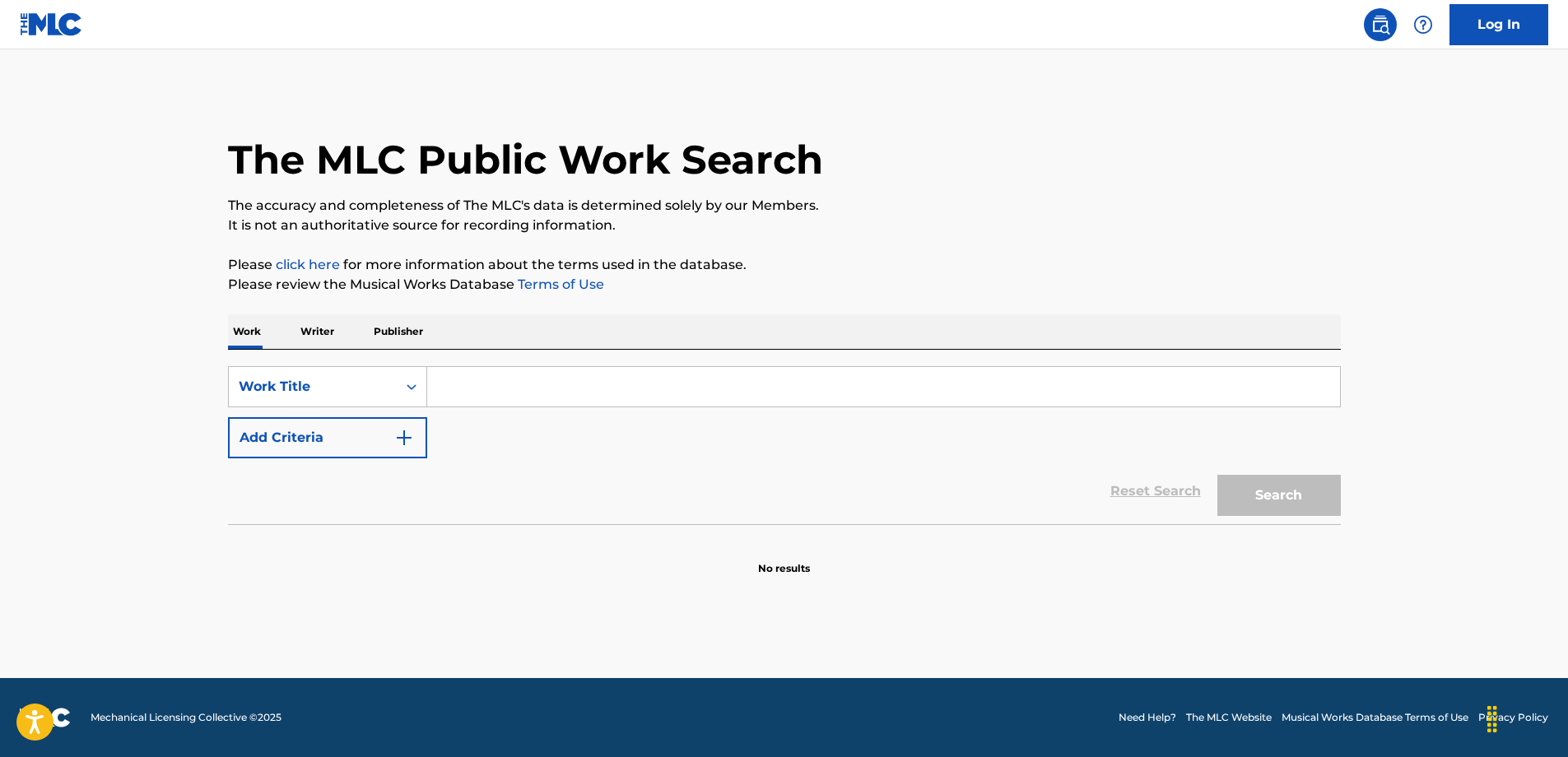 click at bounding box center (883, 387) 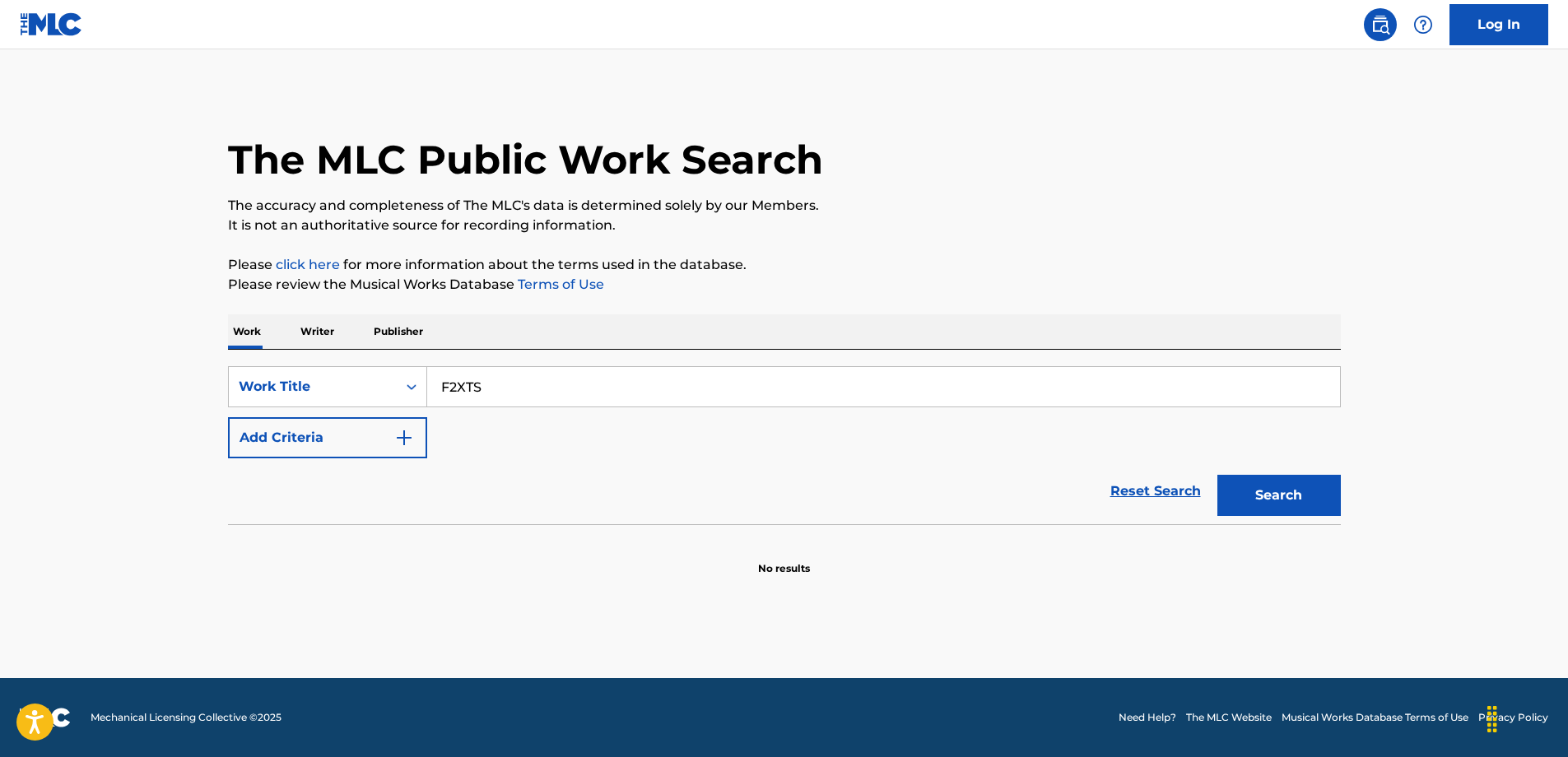 click on "Search" at bounding box center [1279, 495] 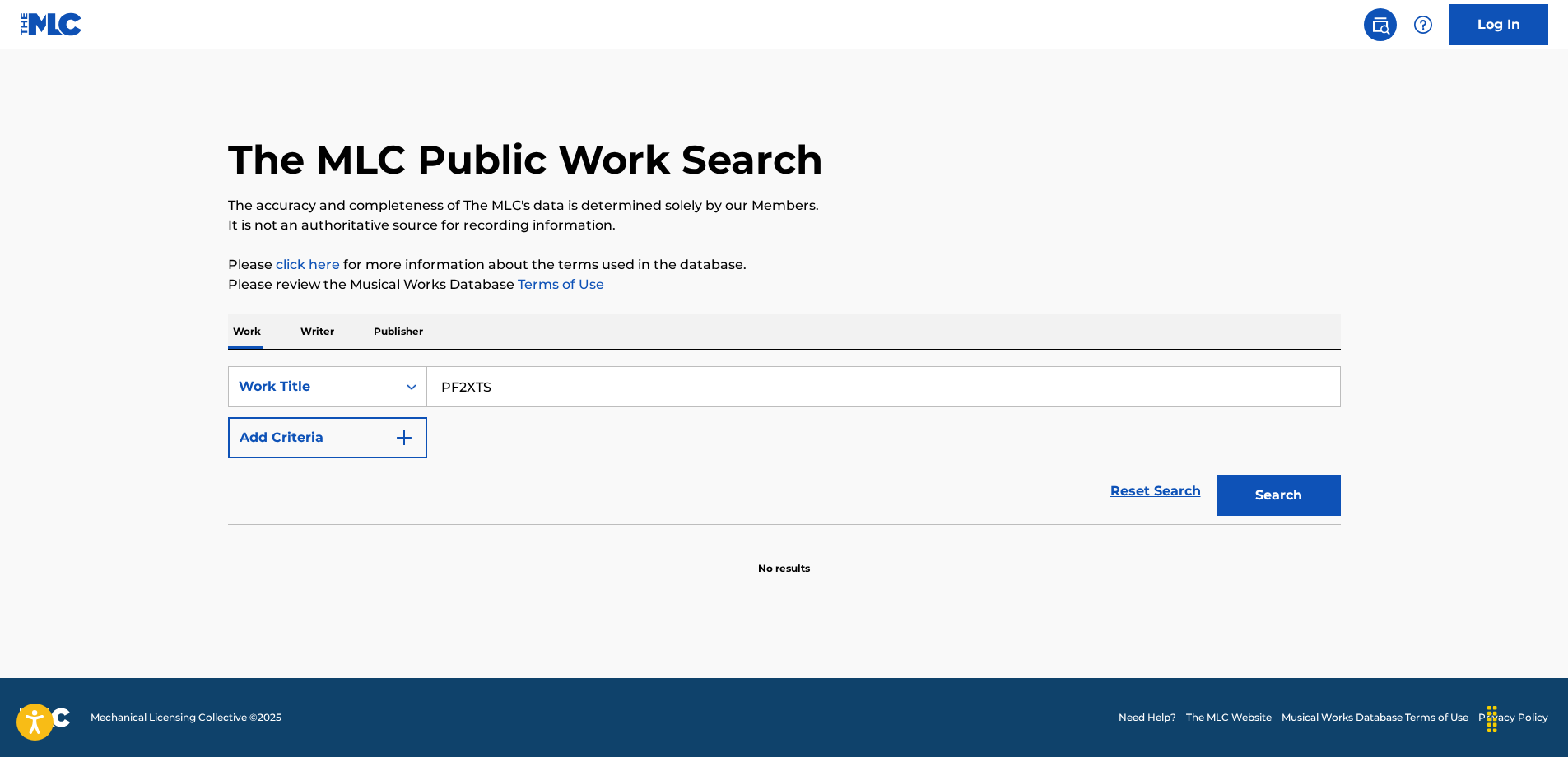 type on "PF2XTS" 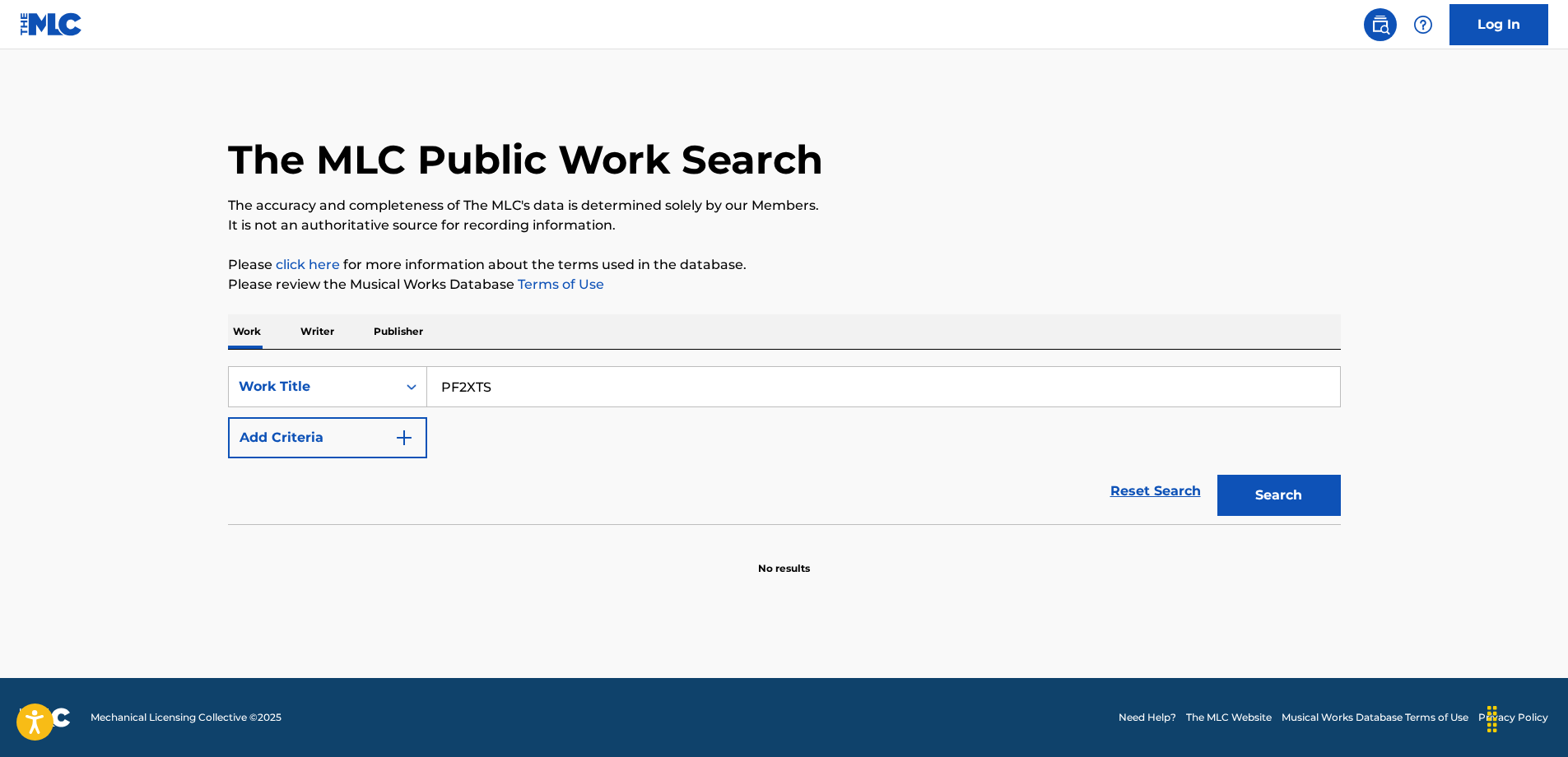 click on "Search" at bounding box center (1279, 495) 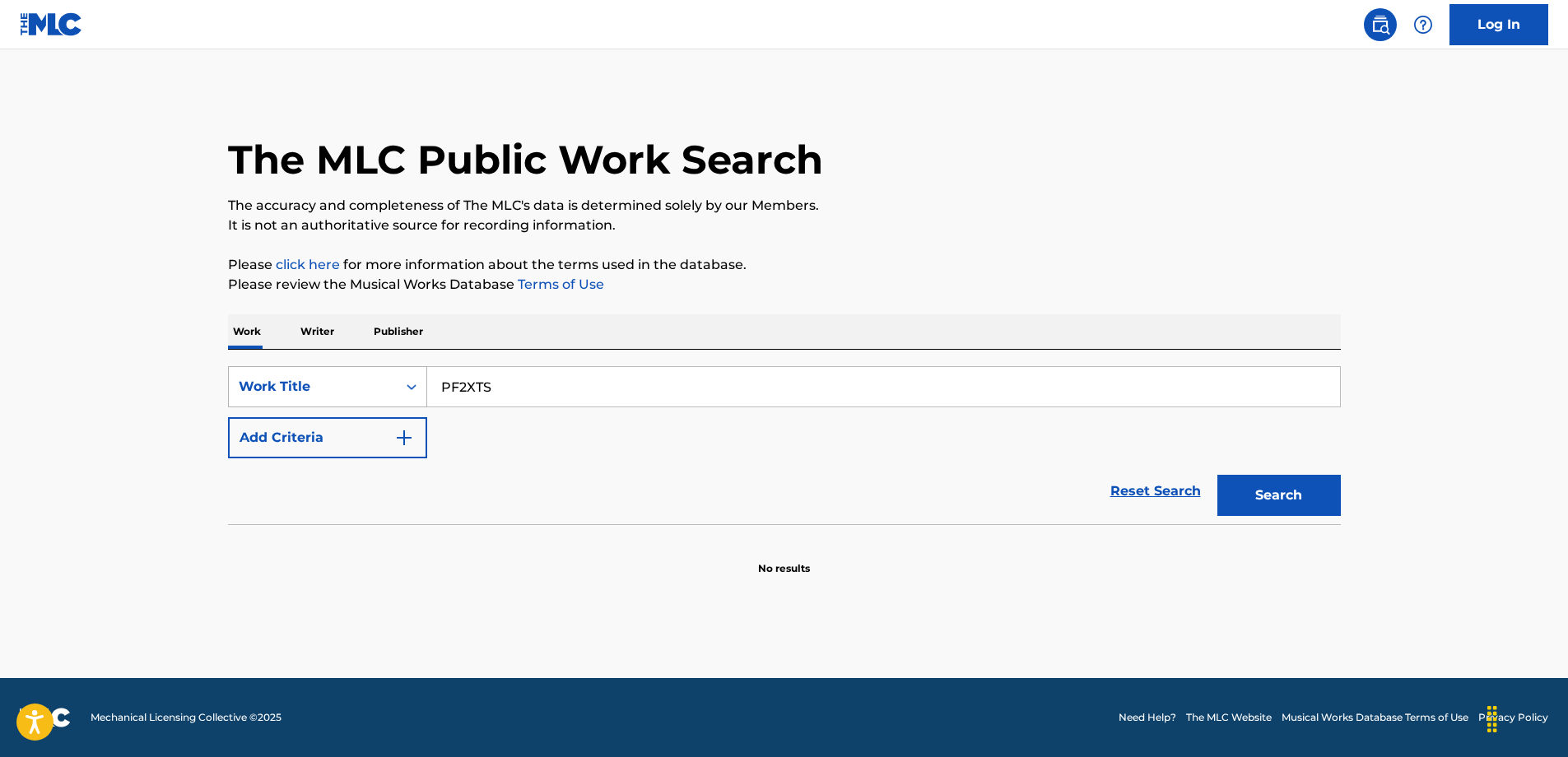 drag, startPoint x: 541, startPoint y: 388, endPoint x: 421, endPoint y: 396, distance: 120.26637 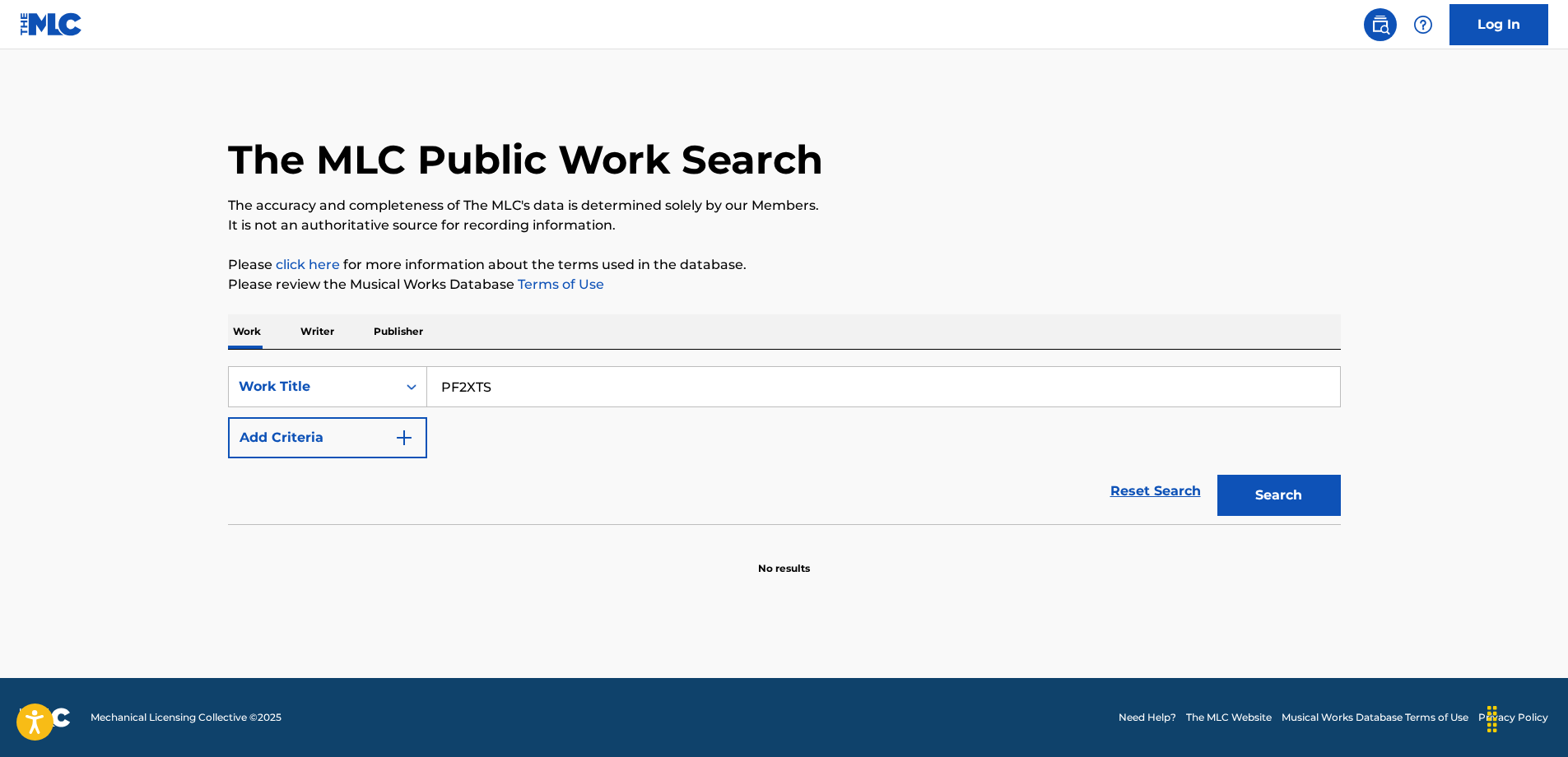 click on "Search" at bounding box center [1279, 495] 